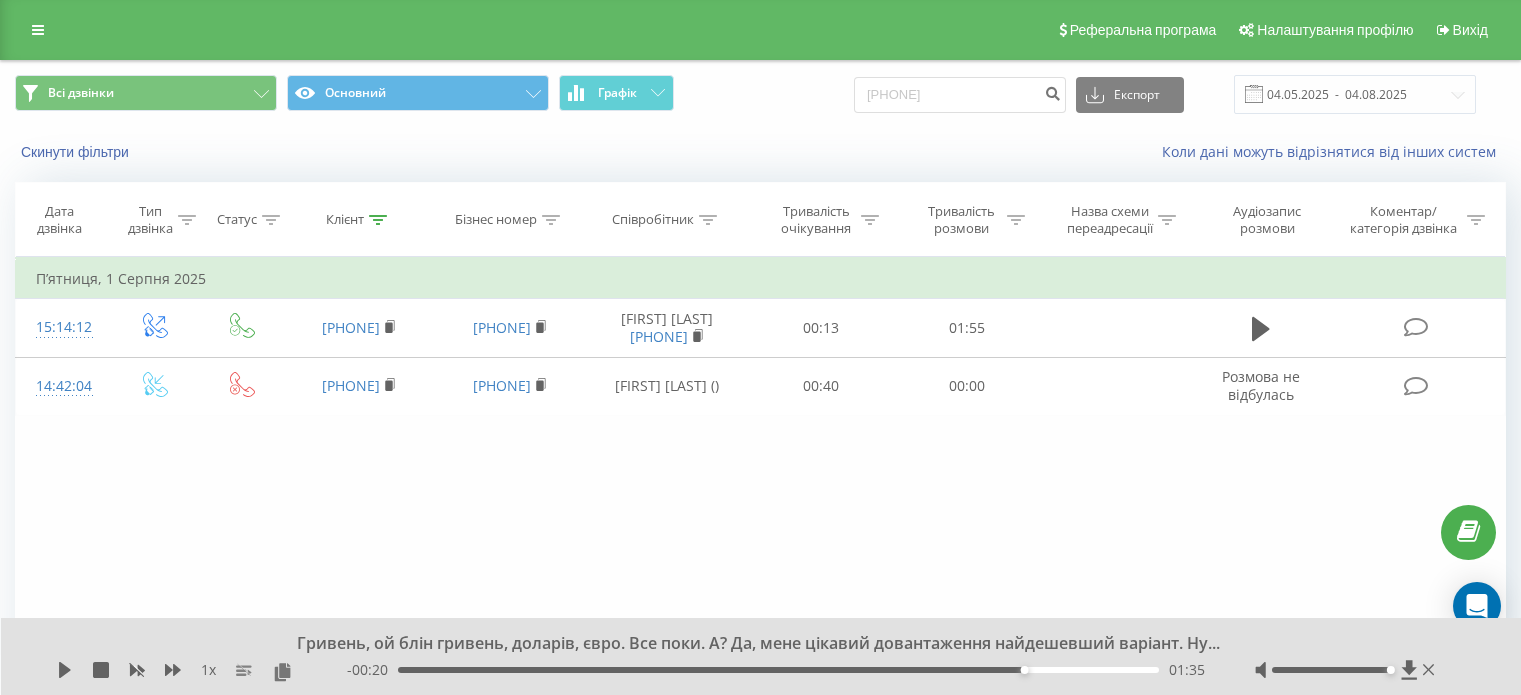 scroll, scrollTop: 0, scrollLeft: 0, axis: both 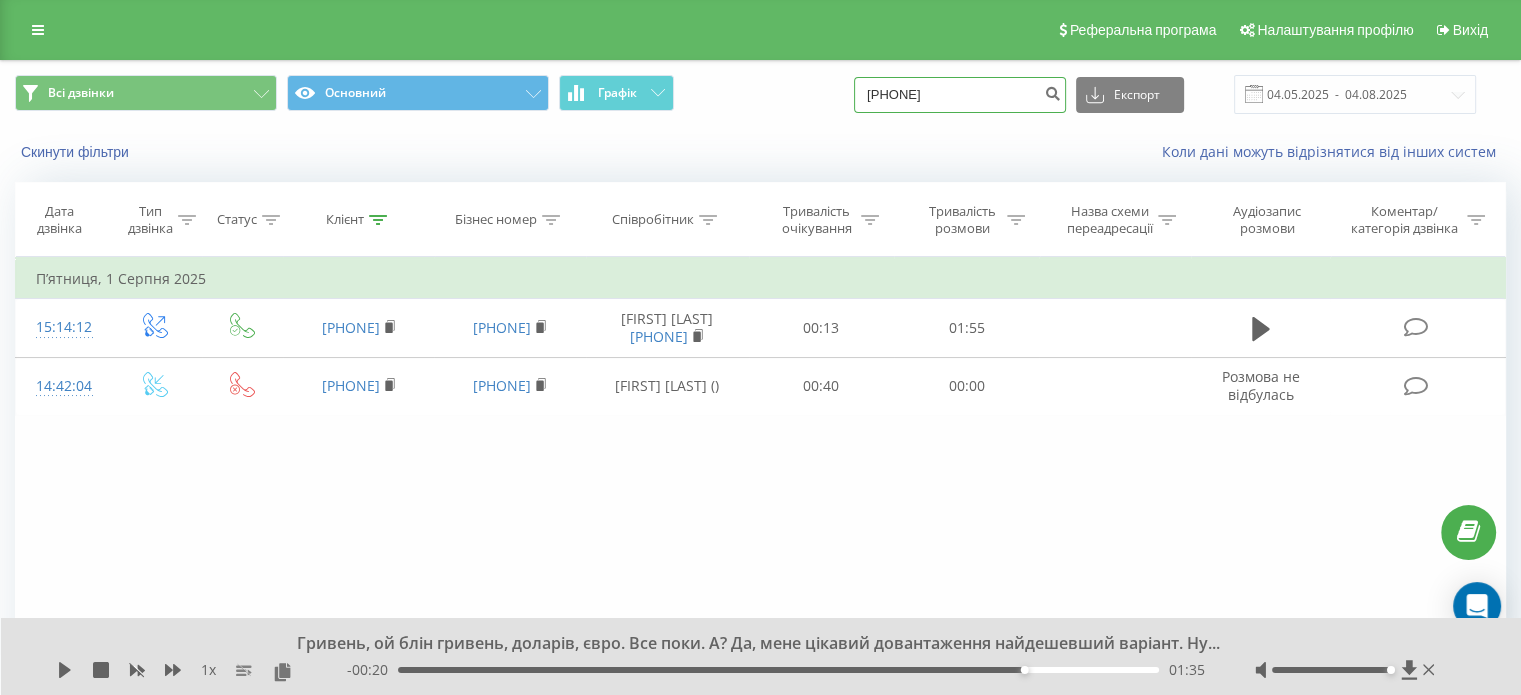 drag, startPoint x: 1012, startPoint y: 95, endPoint x: 805, endPoint y: 118, distance: 208.27386 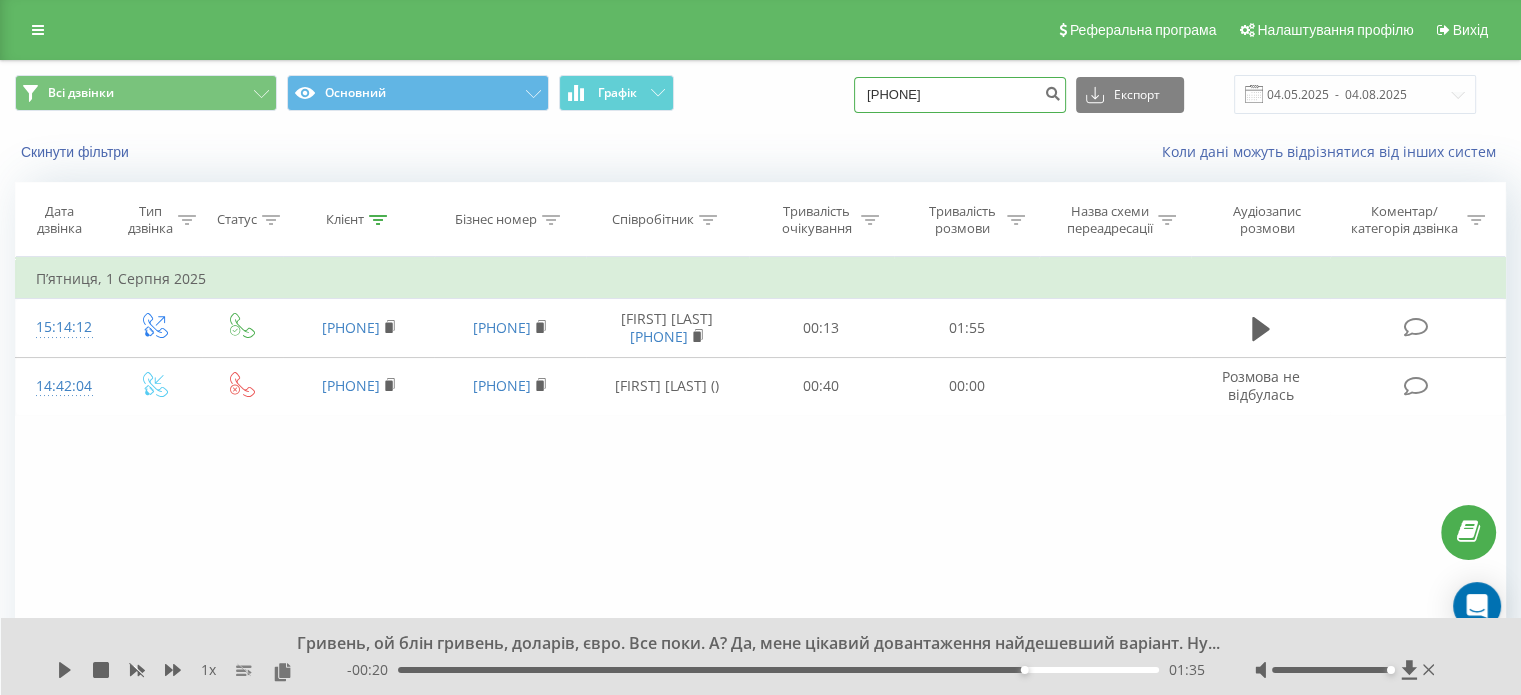 click on "Всі дзвінки Основний Графік 0663001768 Експорт .csv .xls .xlsx 04.05.2025  -  04.08.2025" at bounding box center [760, 94] 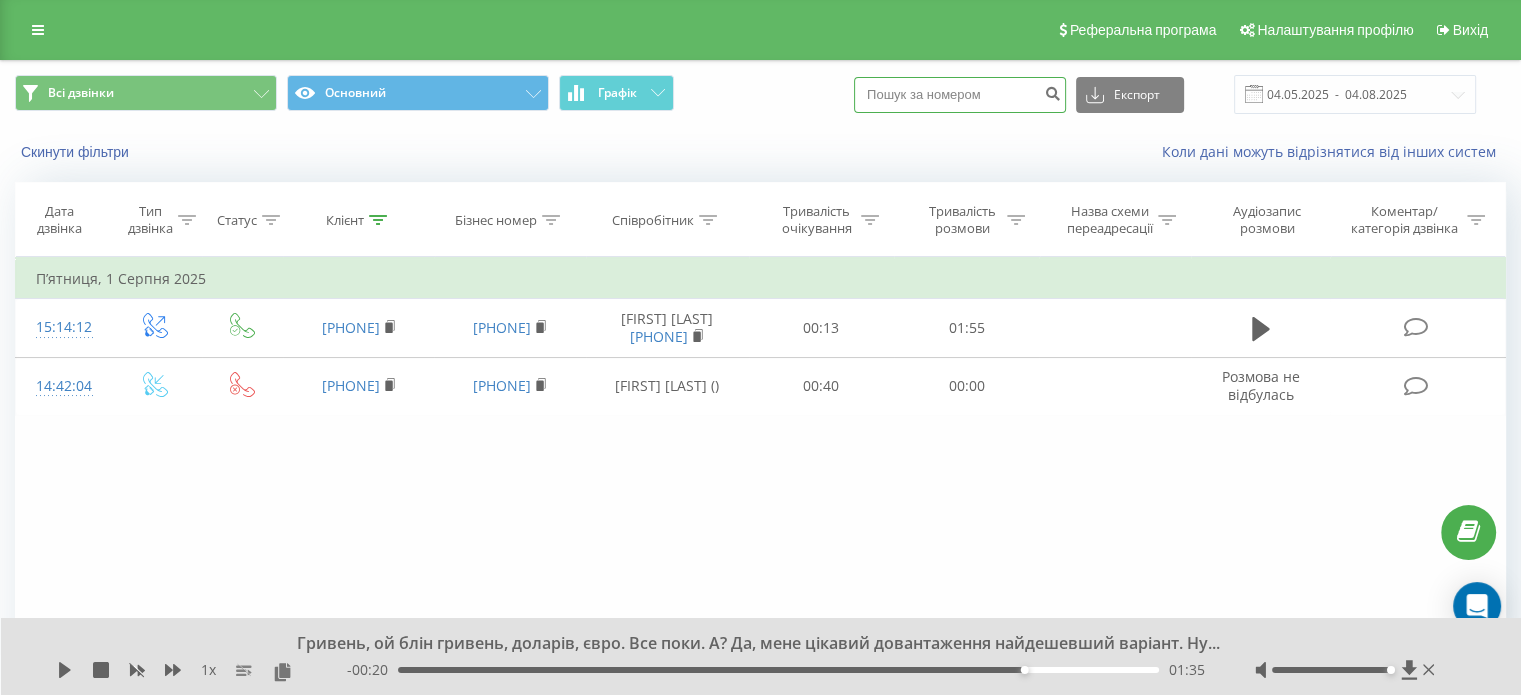 paste on "0503855743" 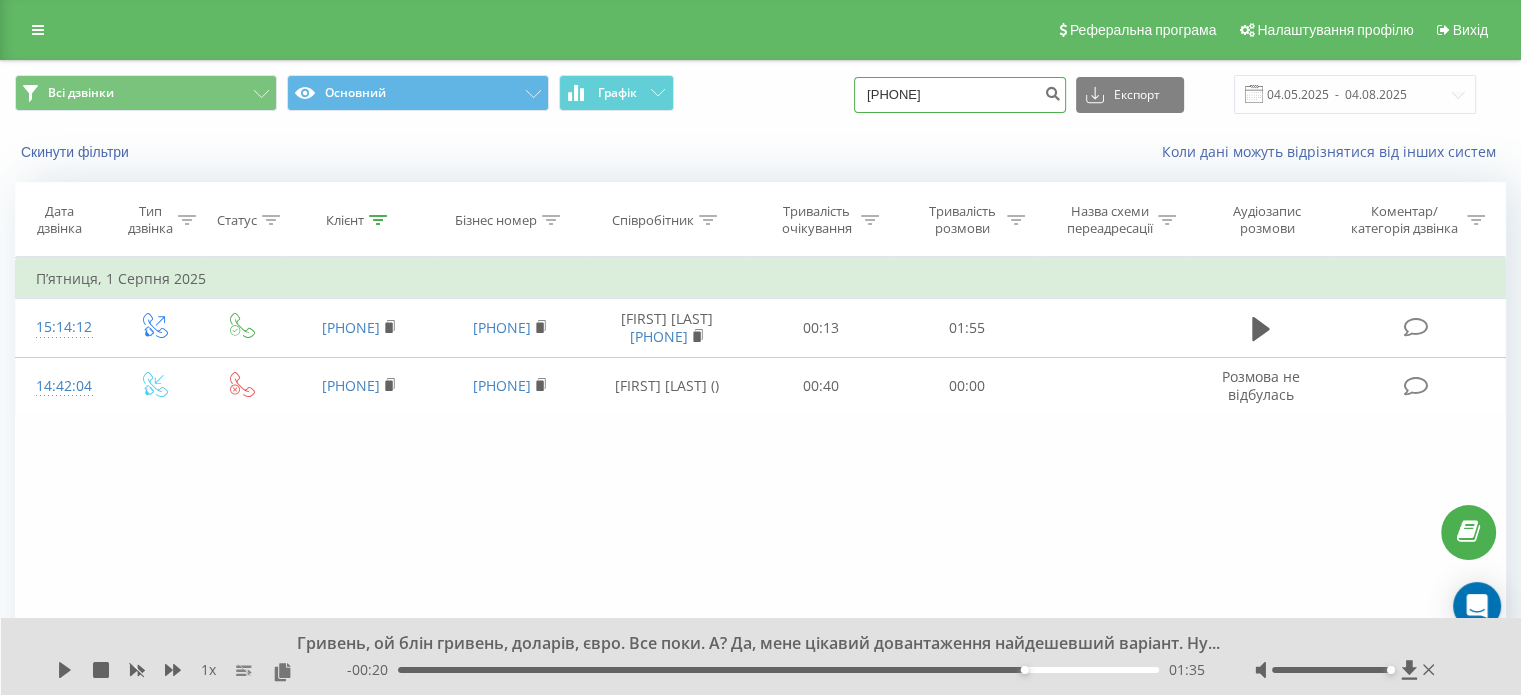 type on "0503855743" 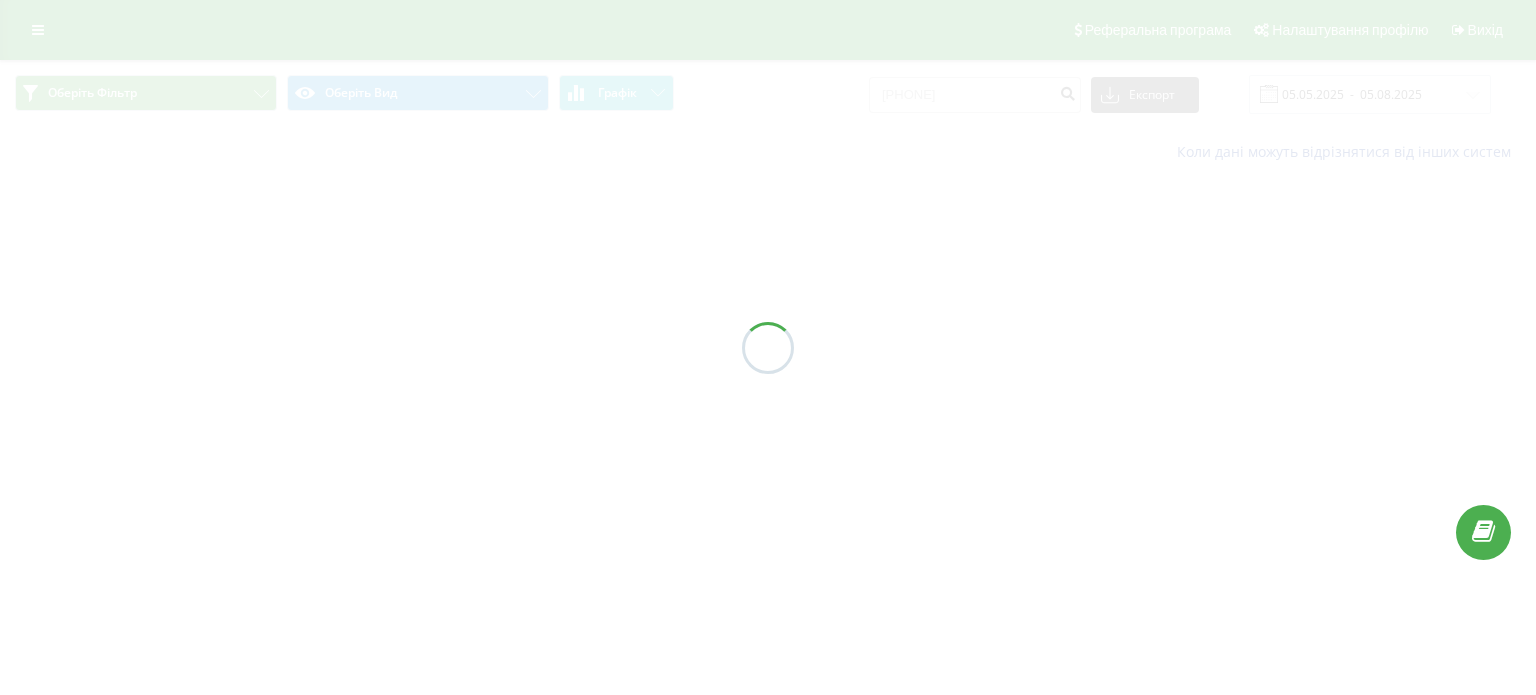 scroll, scrollTop: 0, scrollLeft: 0, axis: both 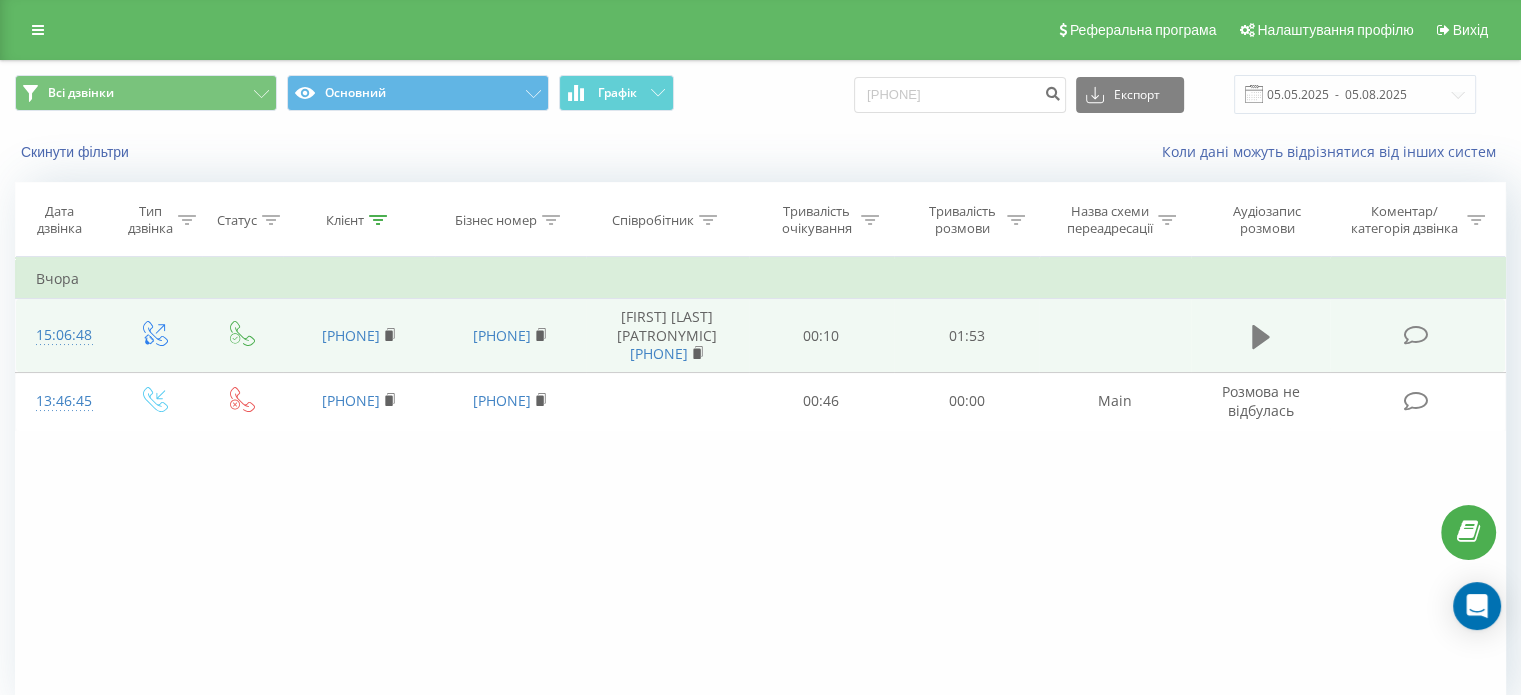 click 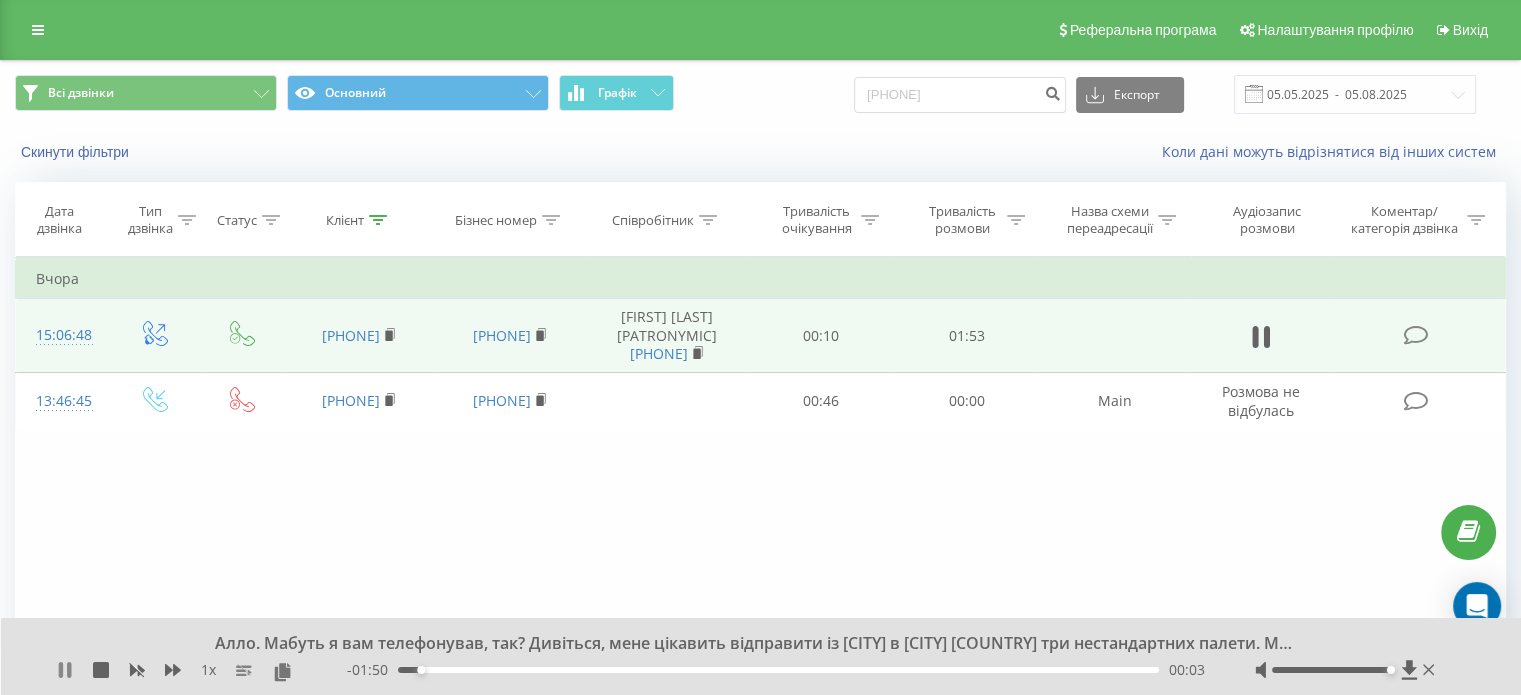 click 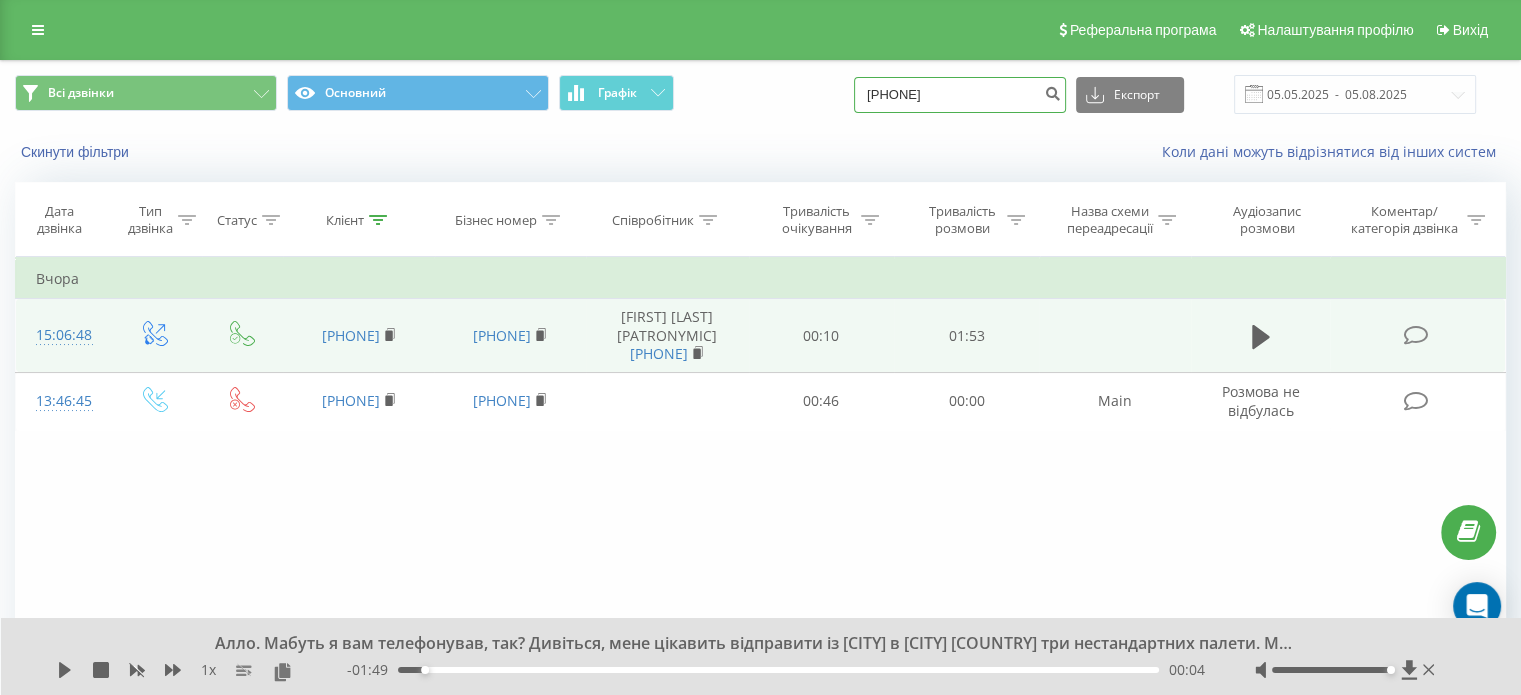 drag, startPoint x: 1003, startPoint y: 87, endPoint x: 823, endPoint y: 111, distance: 181.59296 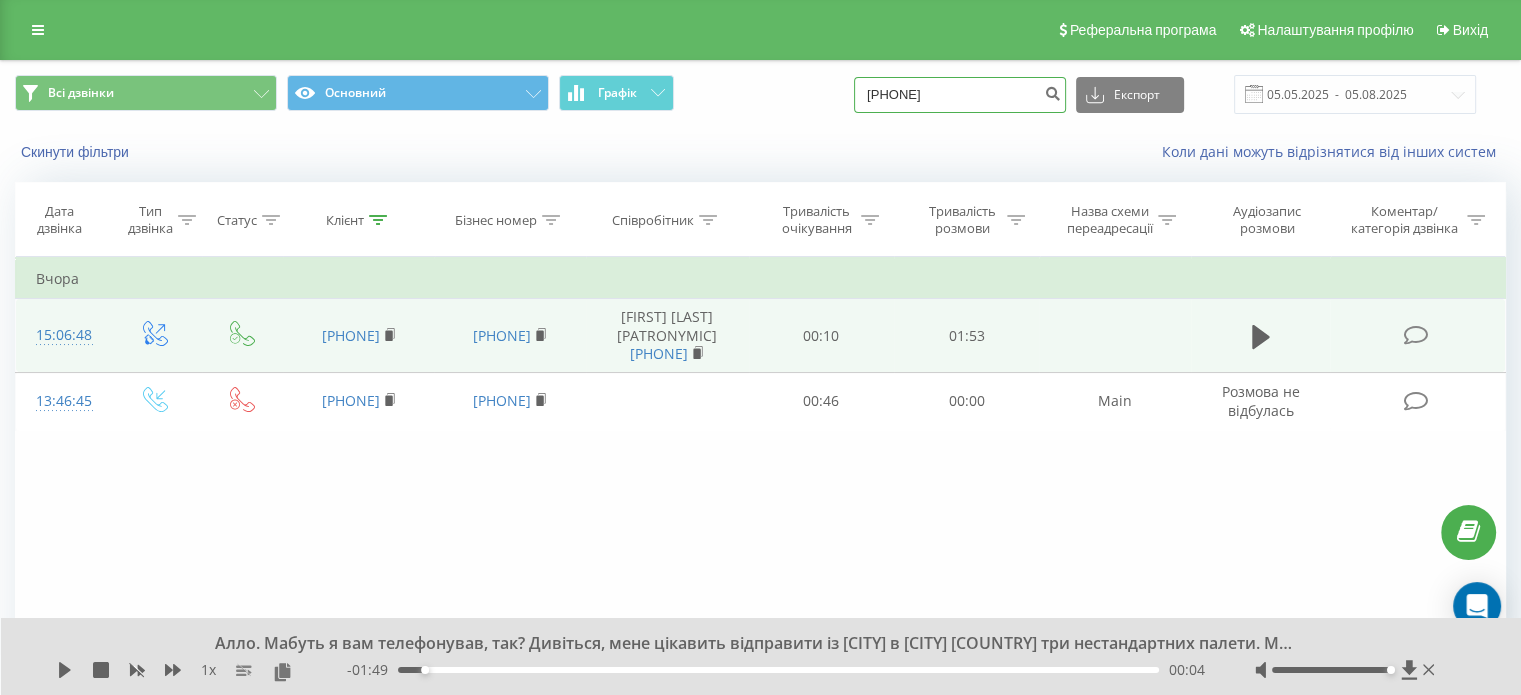 type on "0735230995" 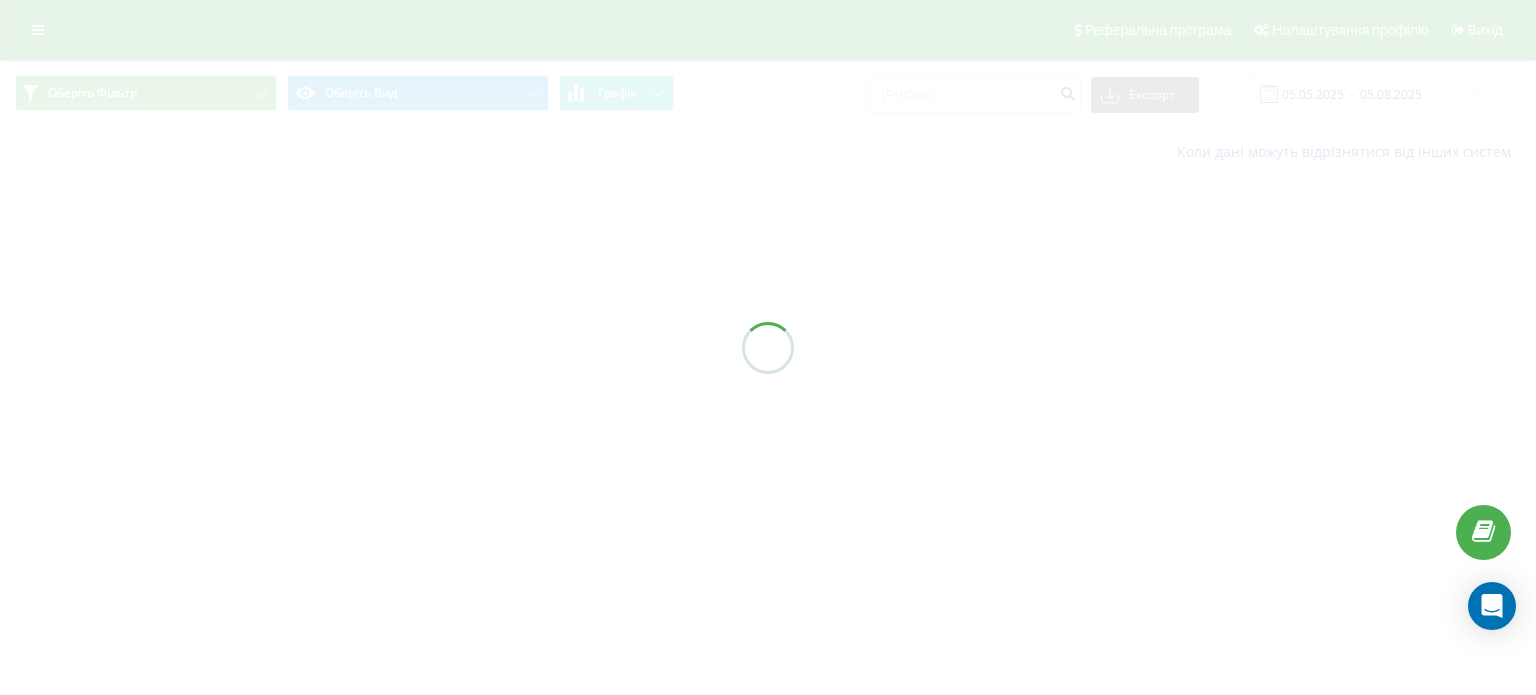 scroll, scrollTop: 0, scrollLeft: 0, axis: both 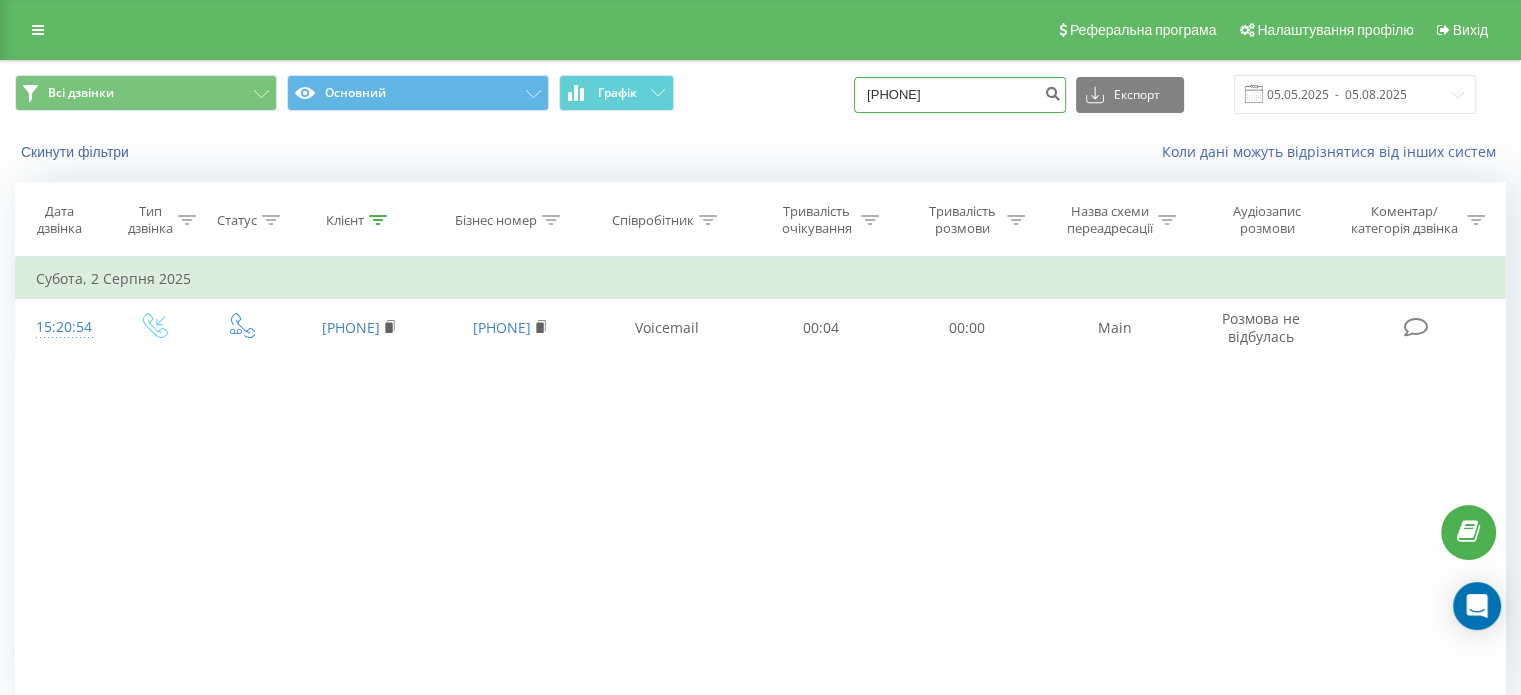 drag, startPoint x: 976, startPoint y: 94, endPoint x: 769, endPoint y: 109, distance: 207.54277 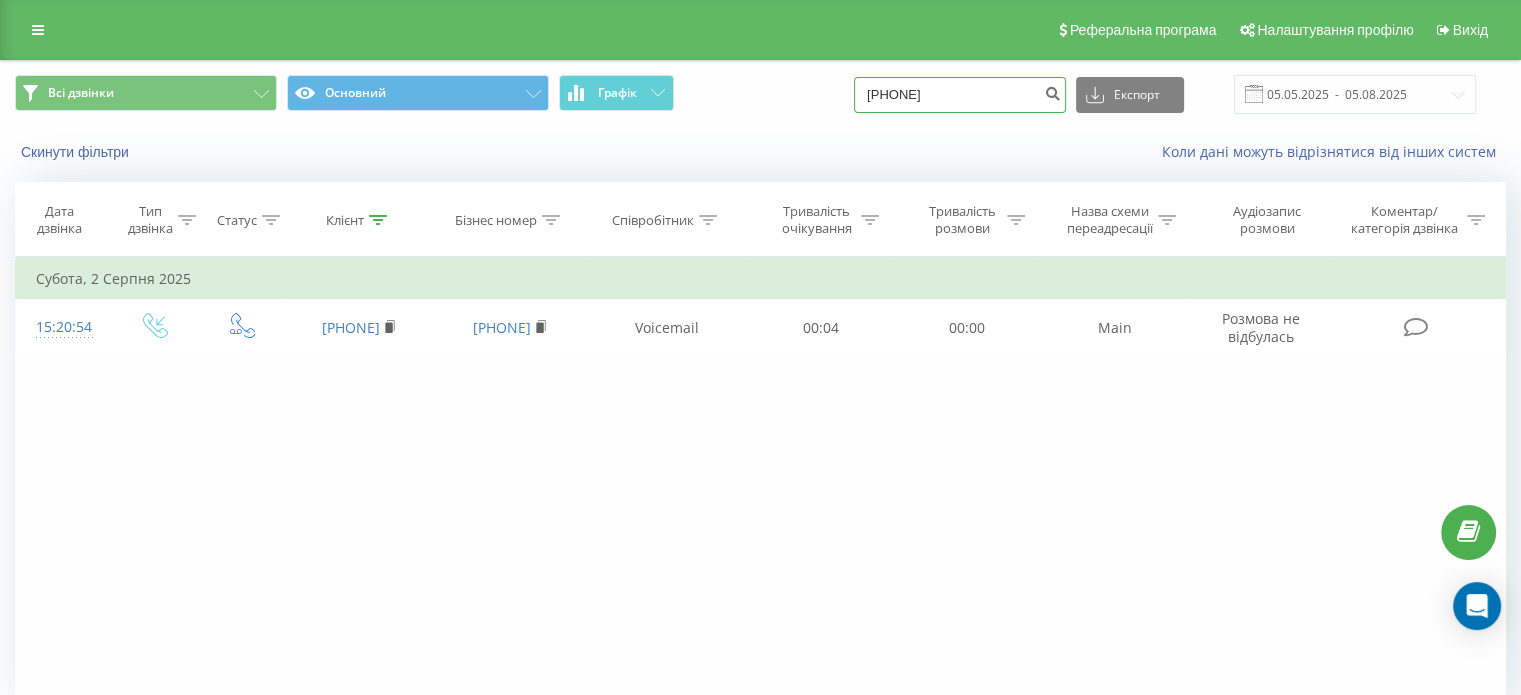 type on "[PHONE]" 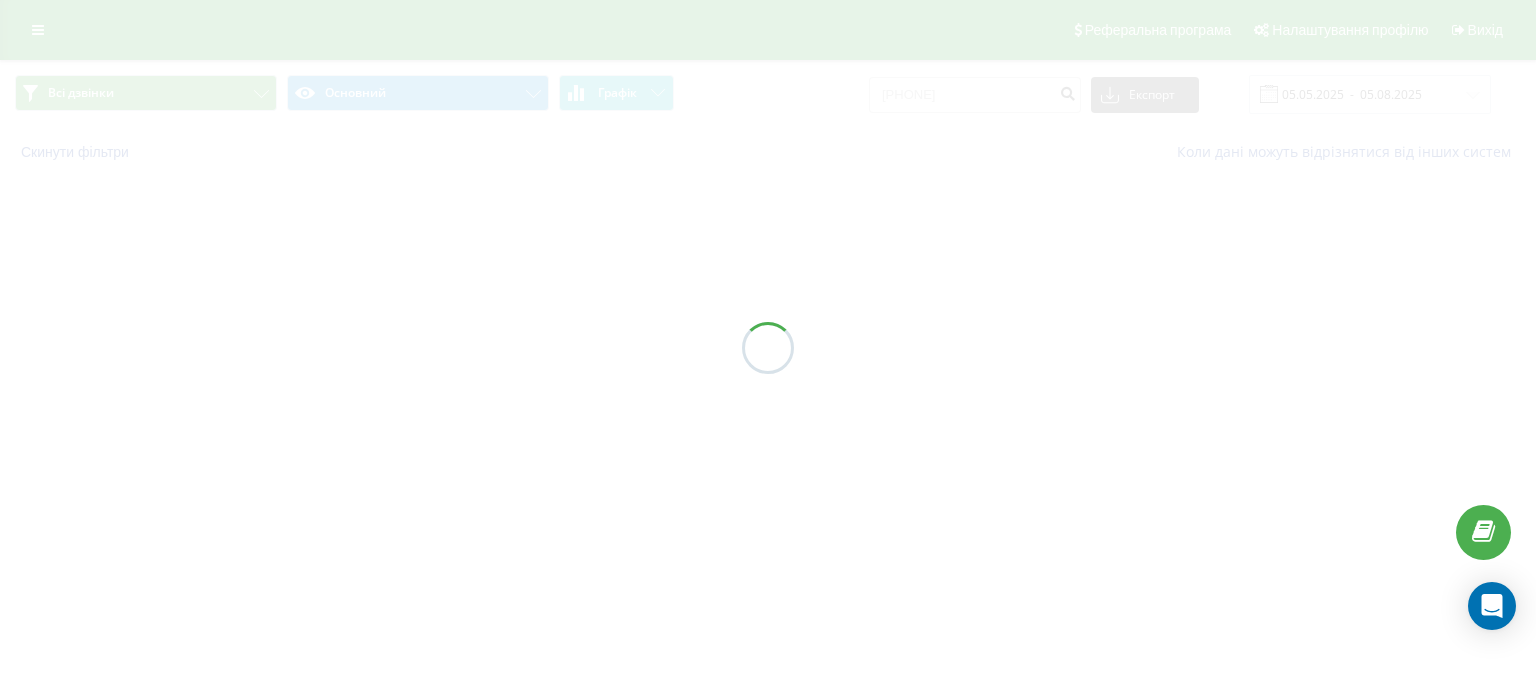 scroll, scrollTop: 0, scrollLeft: 0, axis: both 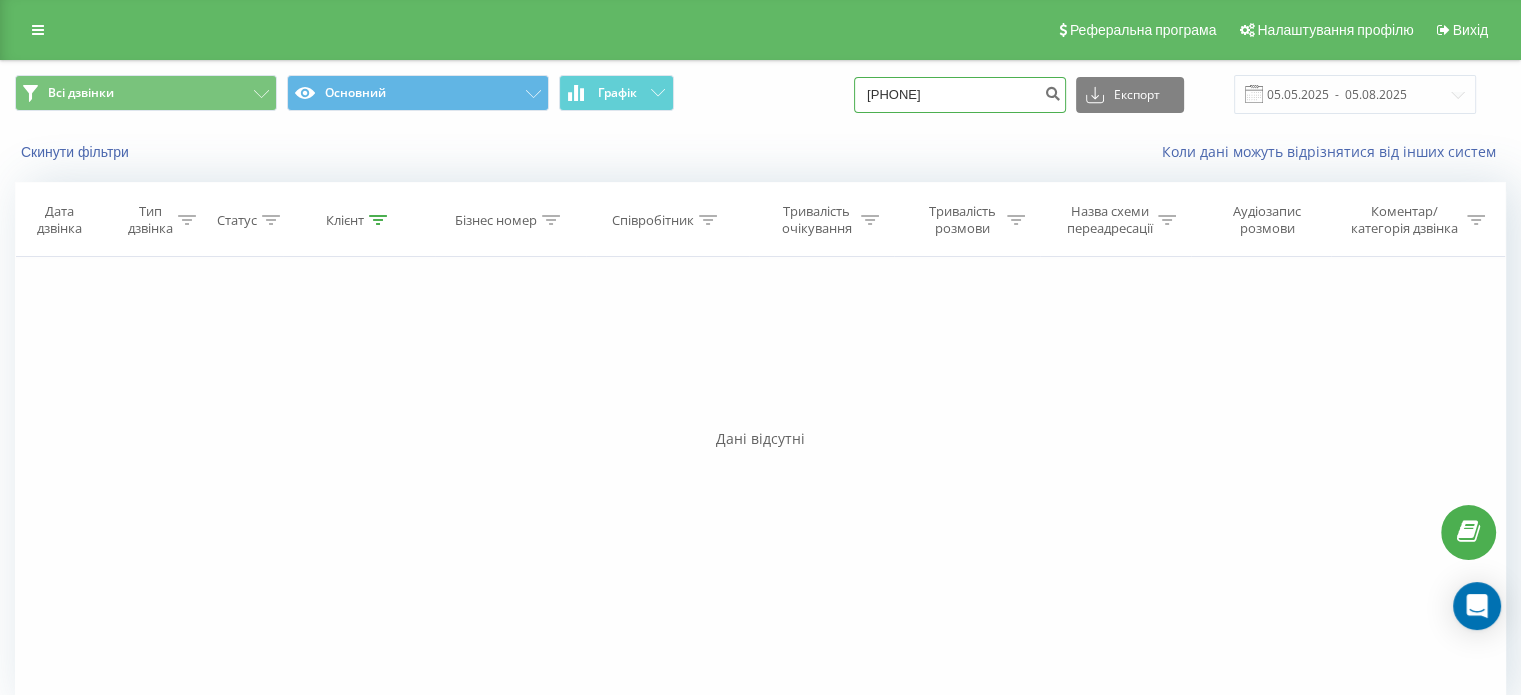 drag, startPoint x: 972, startPoint y: 98, endPoint x: 798, endPoint y: 103, distance: 174.07182 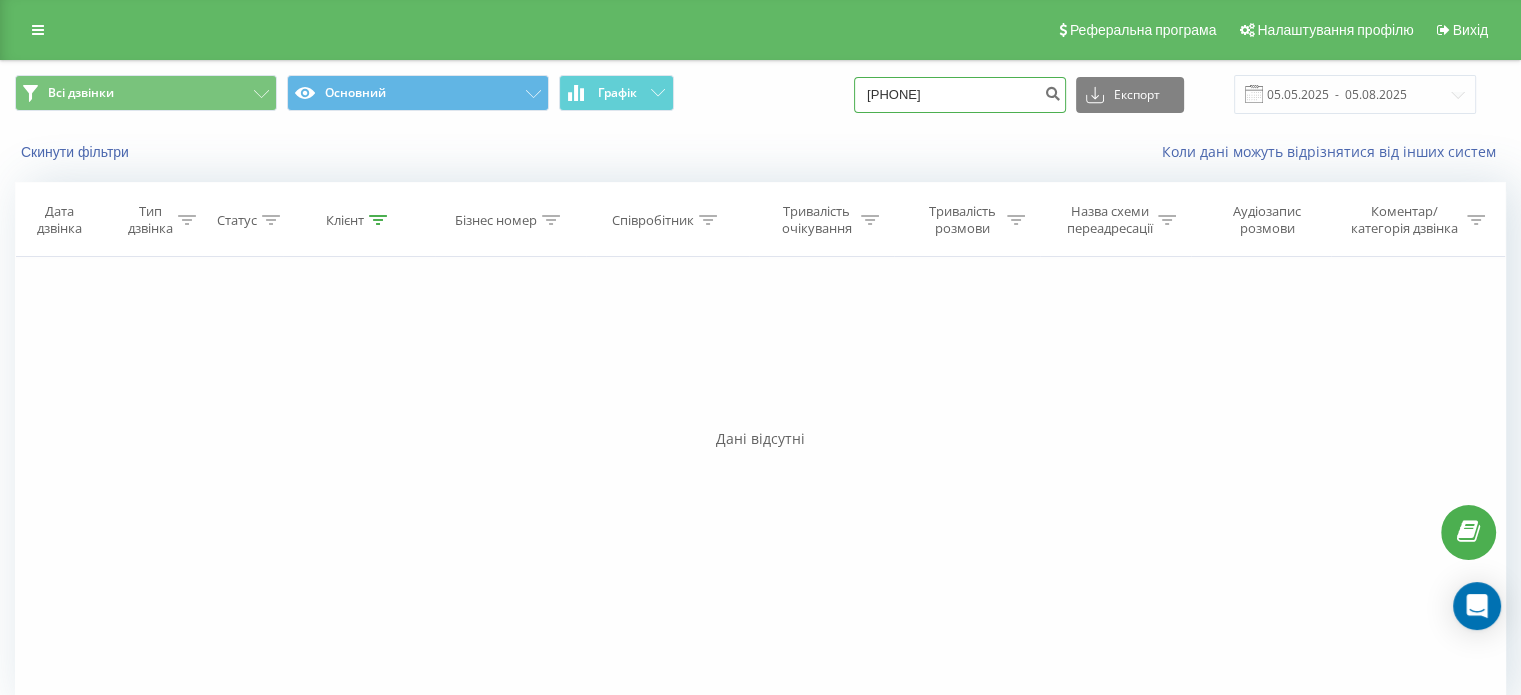 type on "0752778150" 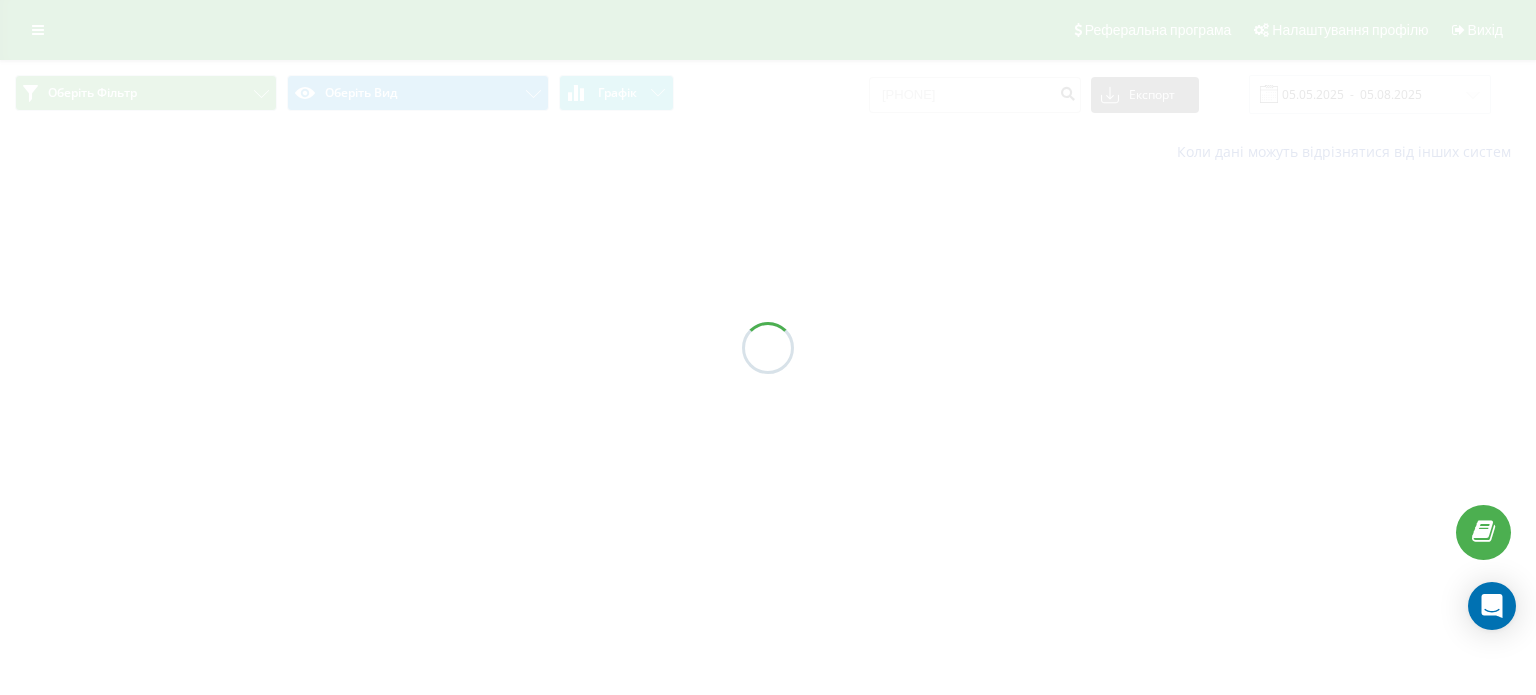 scroll, scrollTop: 0, scrollLeft: 0, axis: both 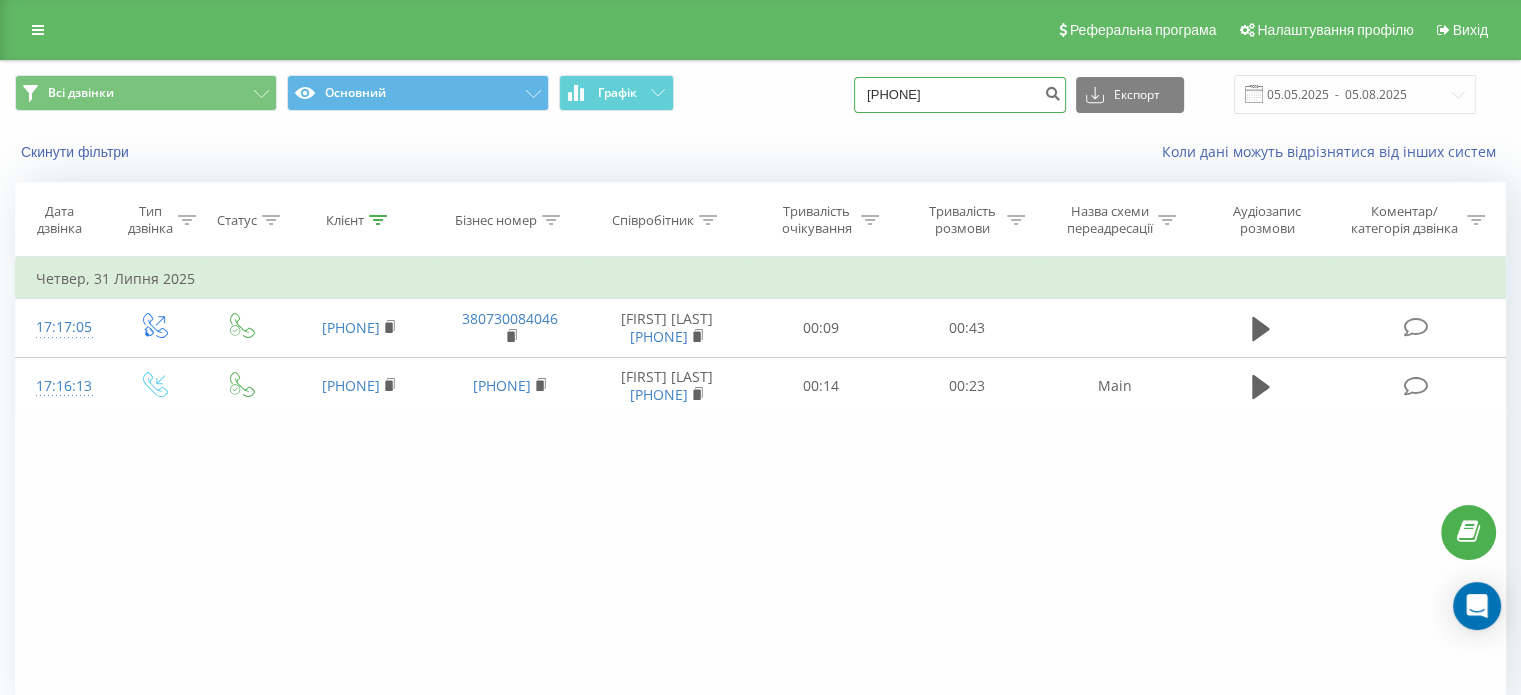 drag, startPoint x: 948, startPoint y: 94, endPoint x: 796, endPoint y: 97, distance: 152.0296 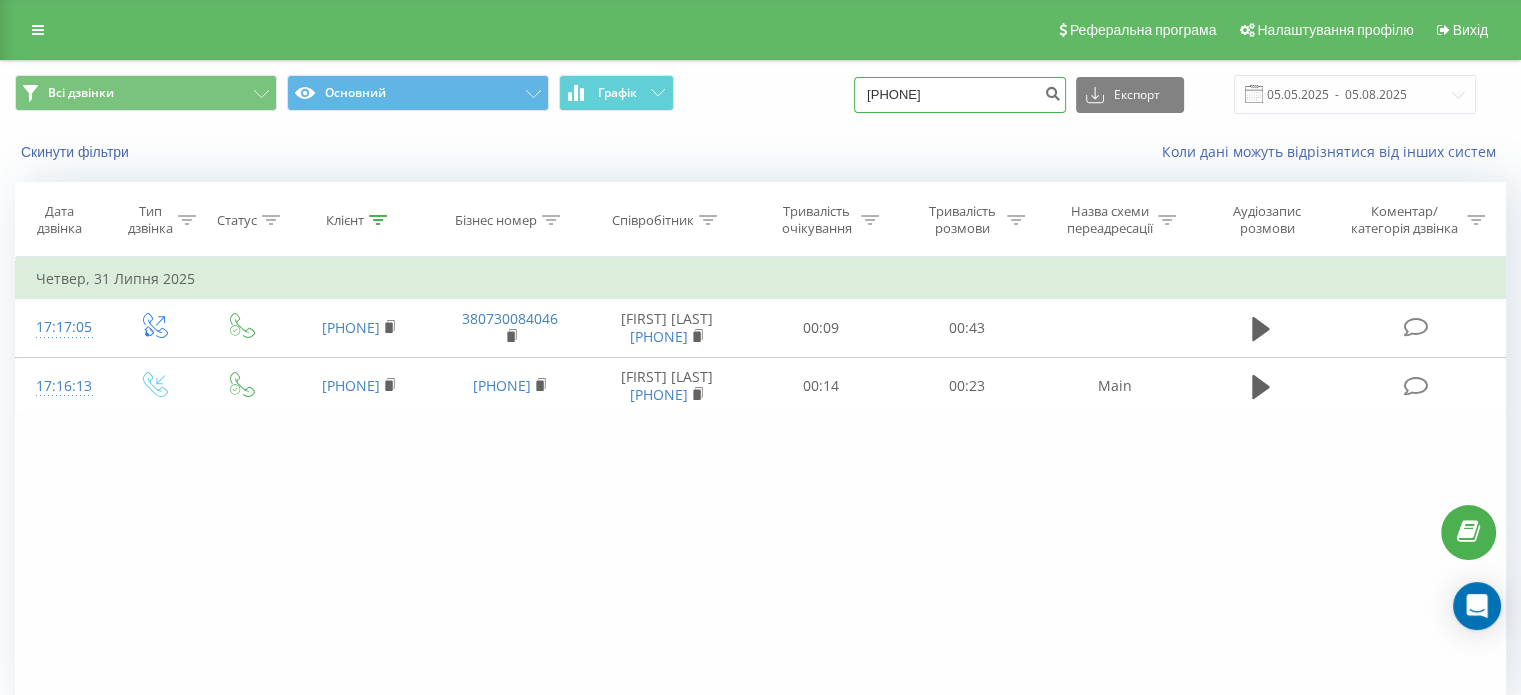 type on "0980287162" 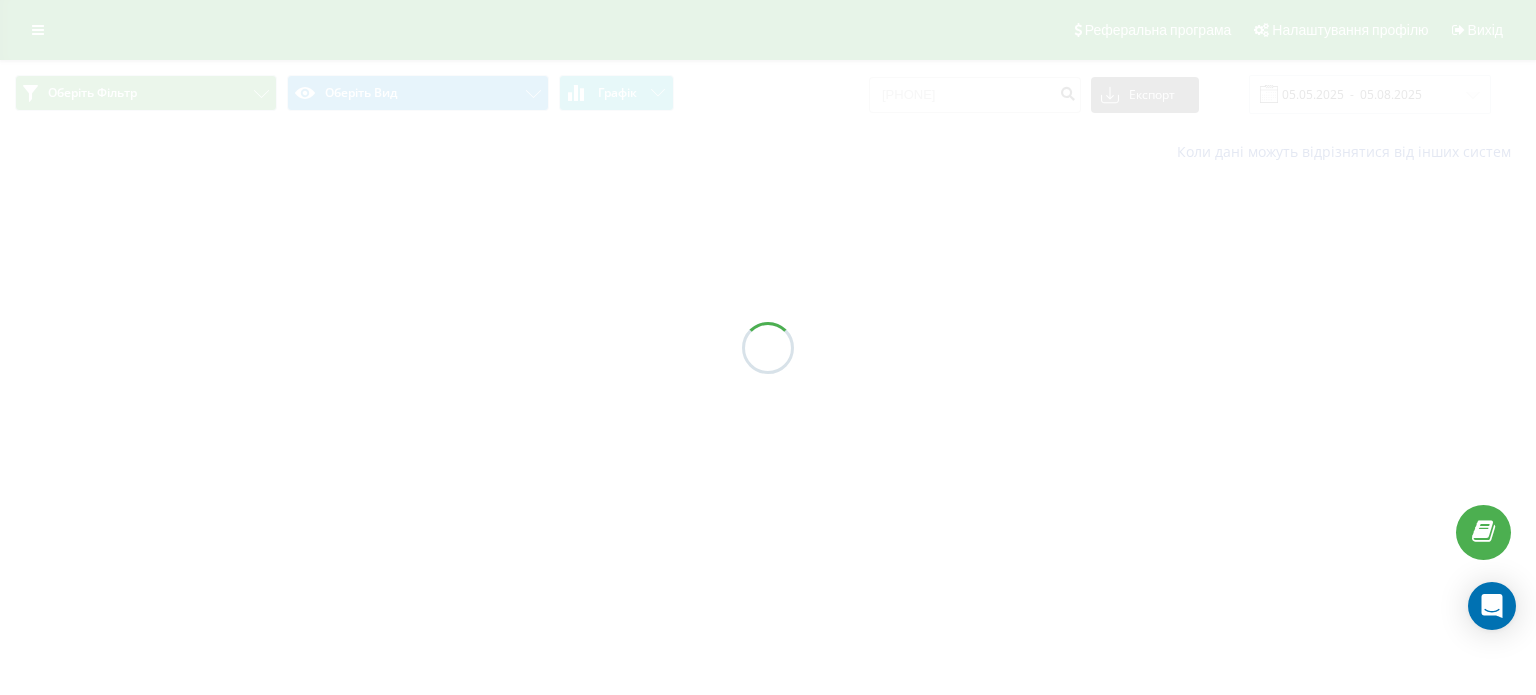 scroll, scrollTop: 0, scrollLeft: 0, axis: both 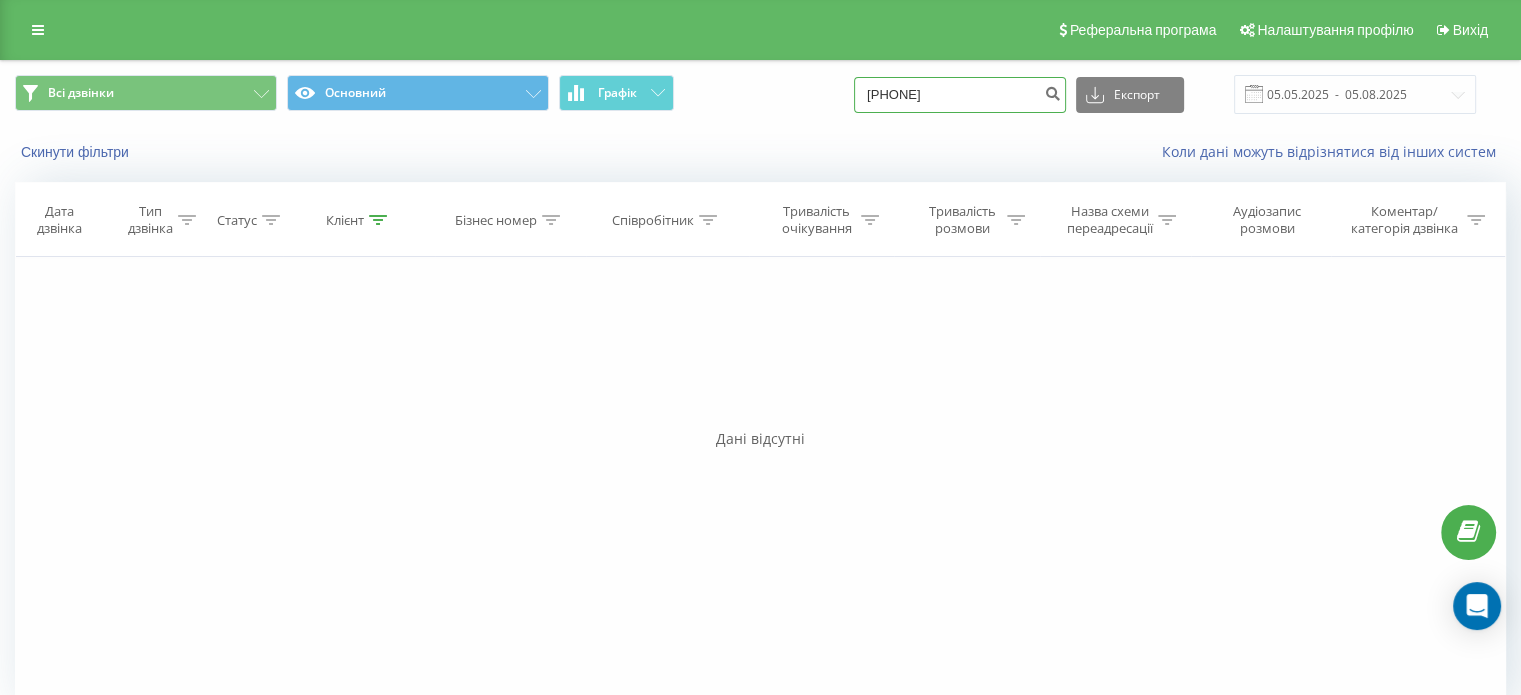 click on "[PHONE]" at bounding box center (960, 95) 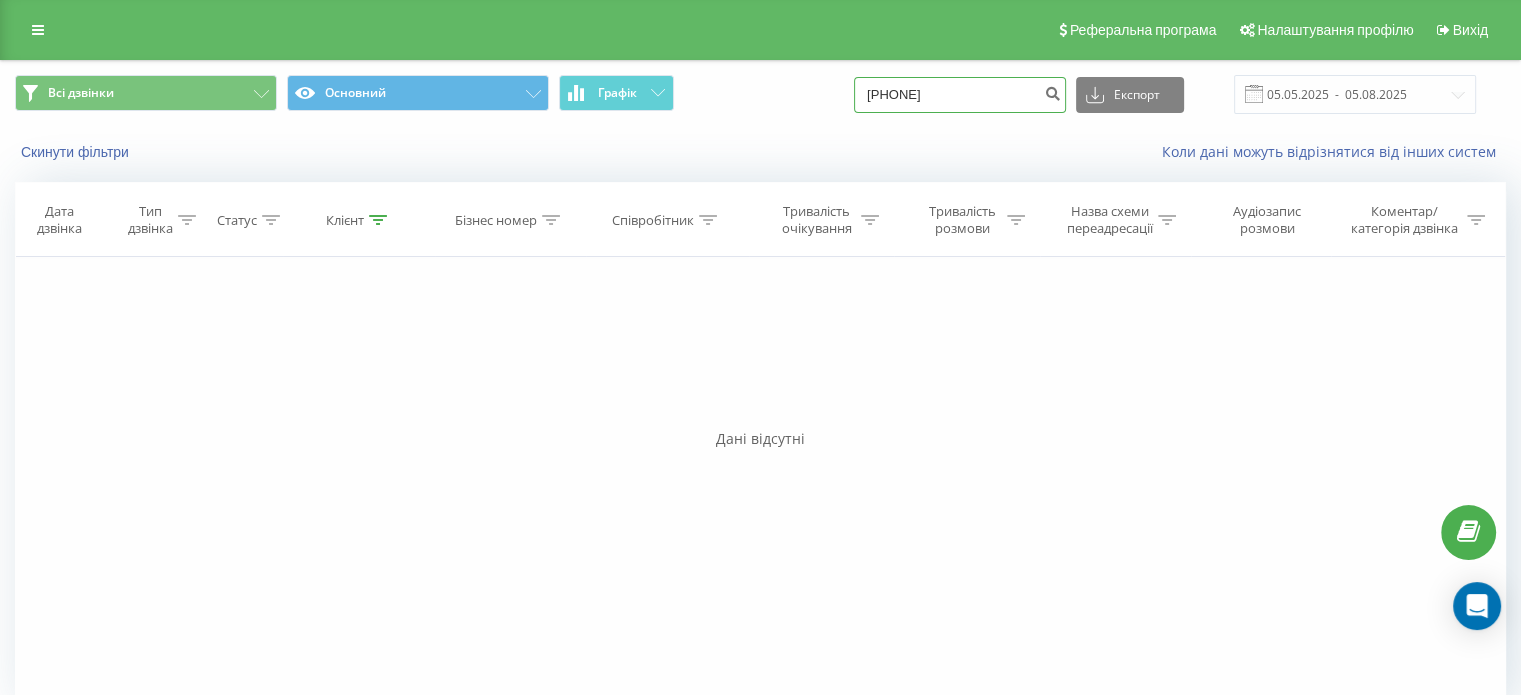 drag, startPoint x: 976, startPoint y: 93, endPoint x: 823, endPoint y: 103, distance: 153.32645 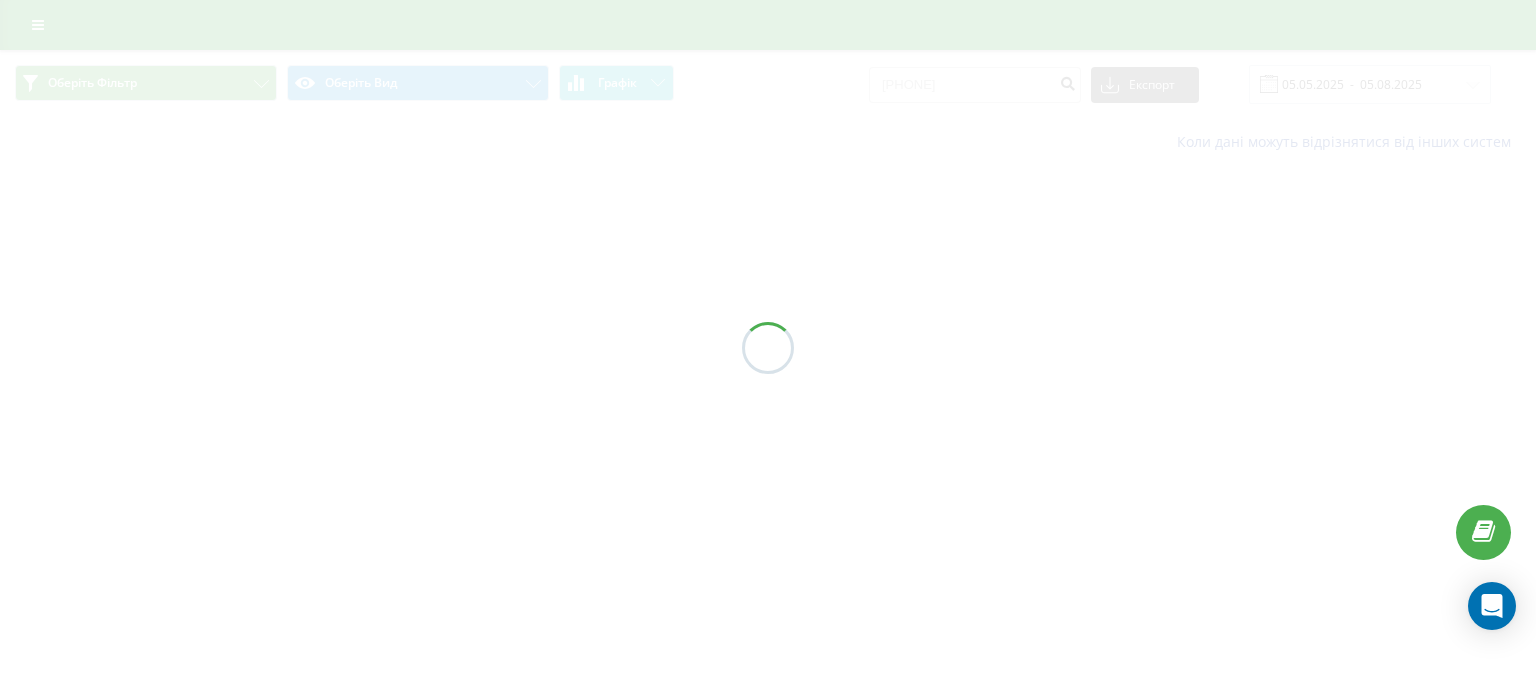 scroll, scrollTop: 0, scrollLeft: 0, axis: both 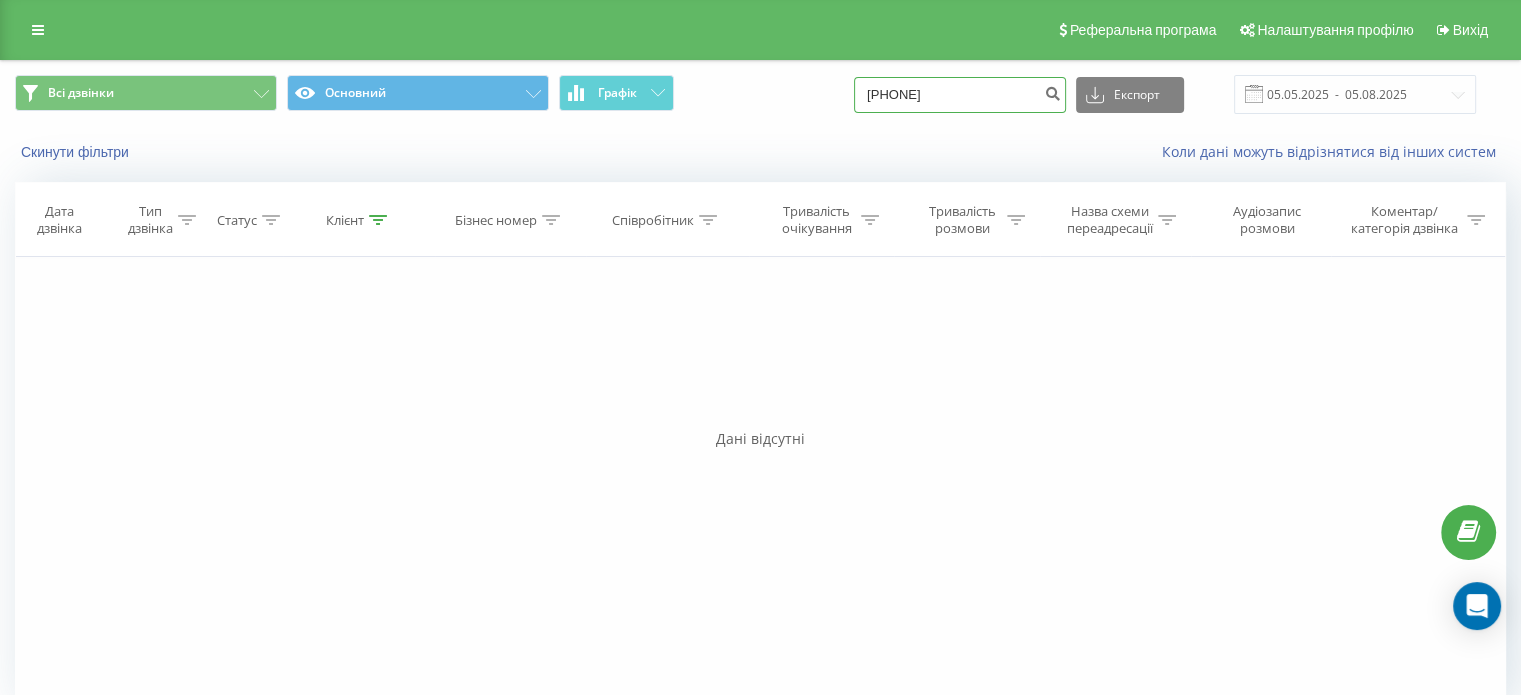 click on "0980287162" at bounding box center [960, 95] 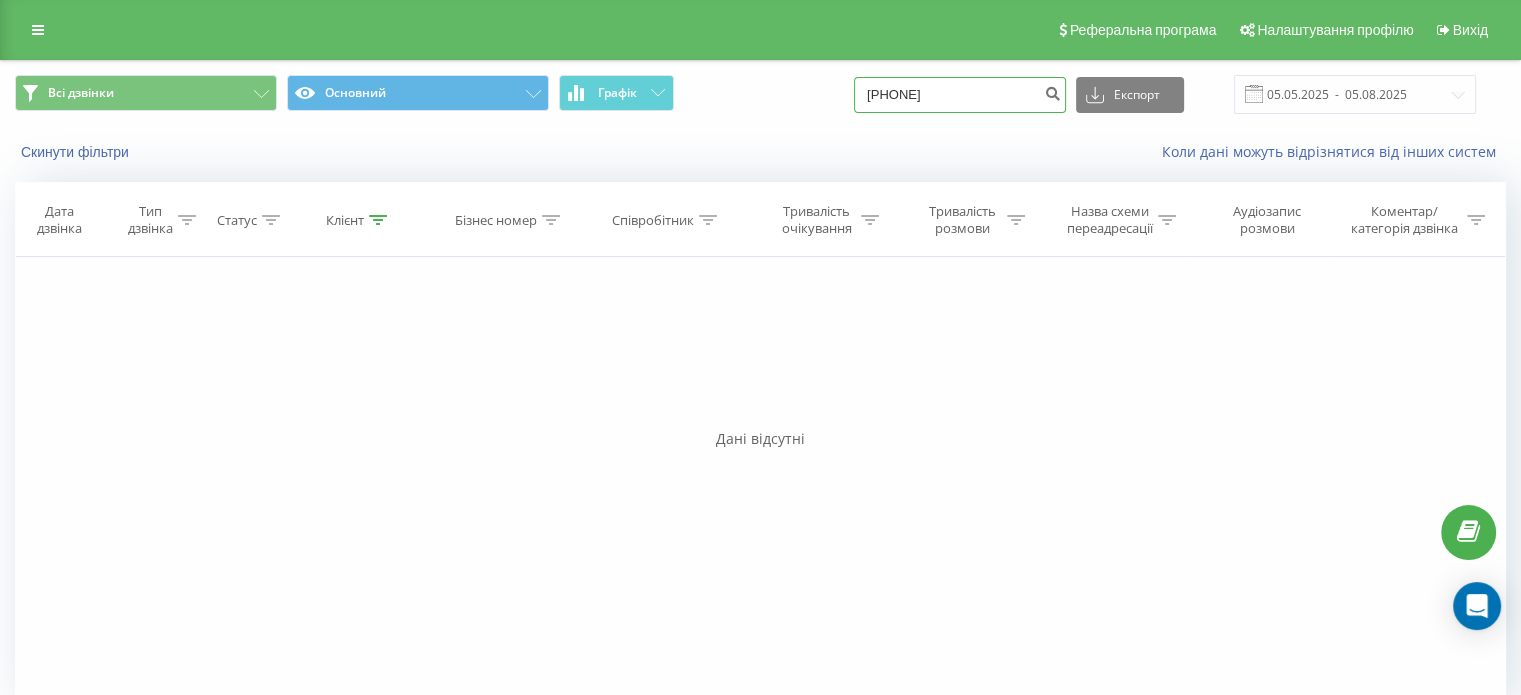 type on "380980287162" 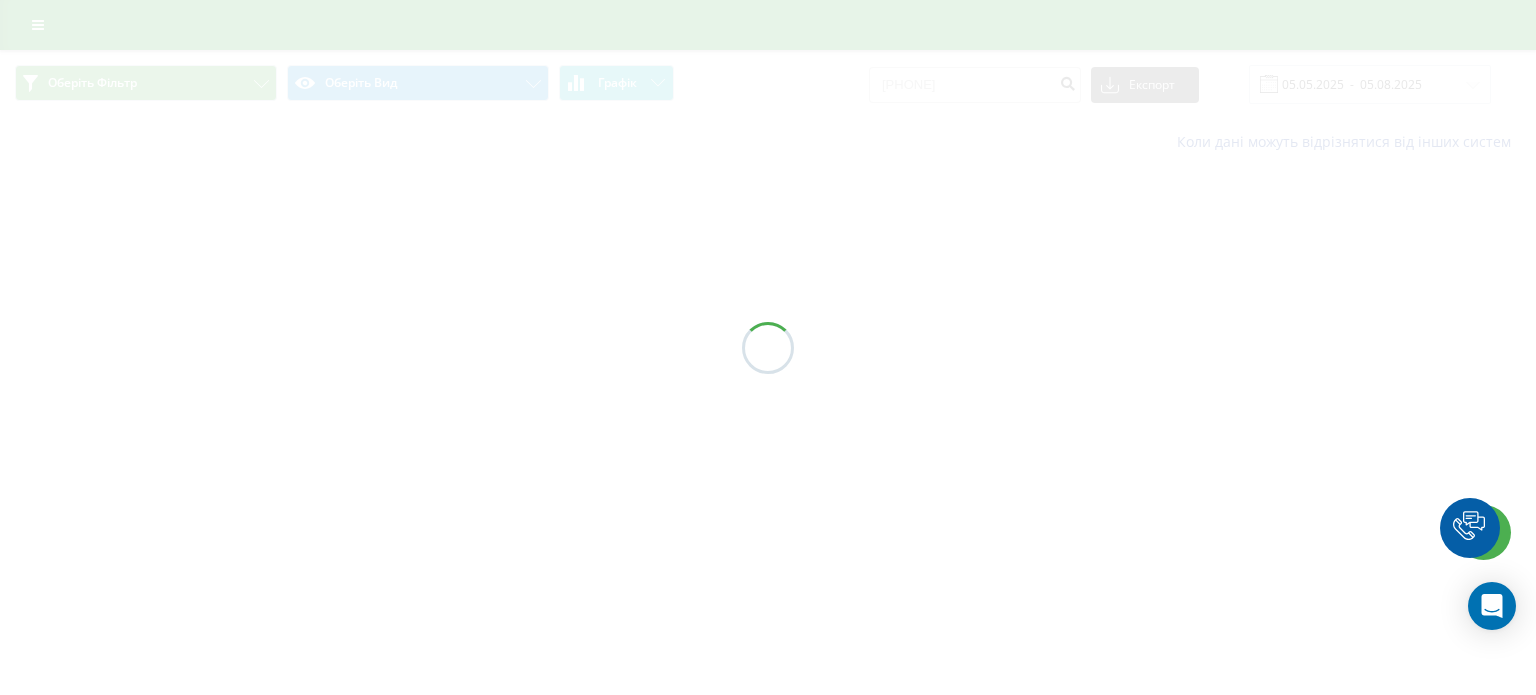 scroll, scrollTop: 0, scrollLeft: 0, axis: both 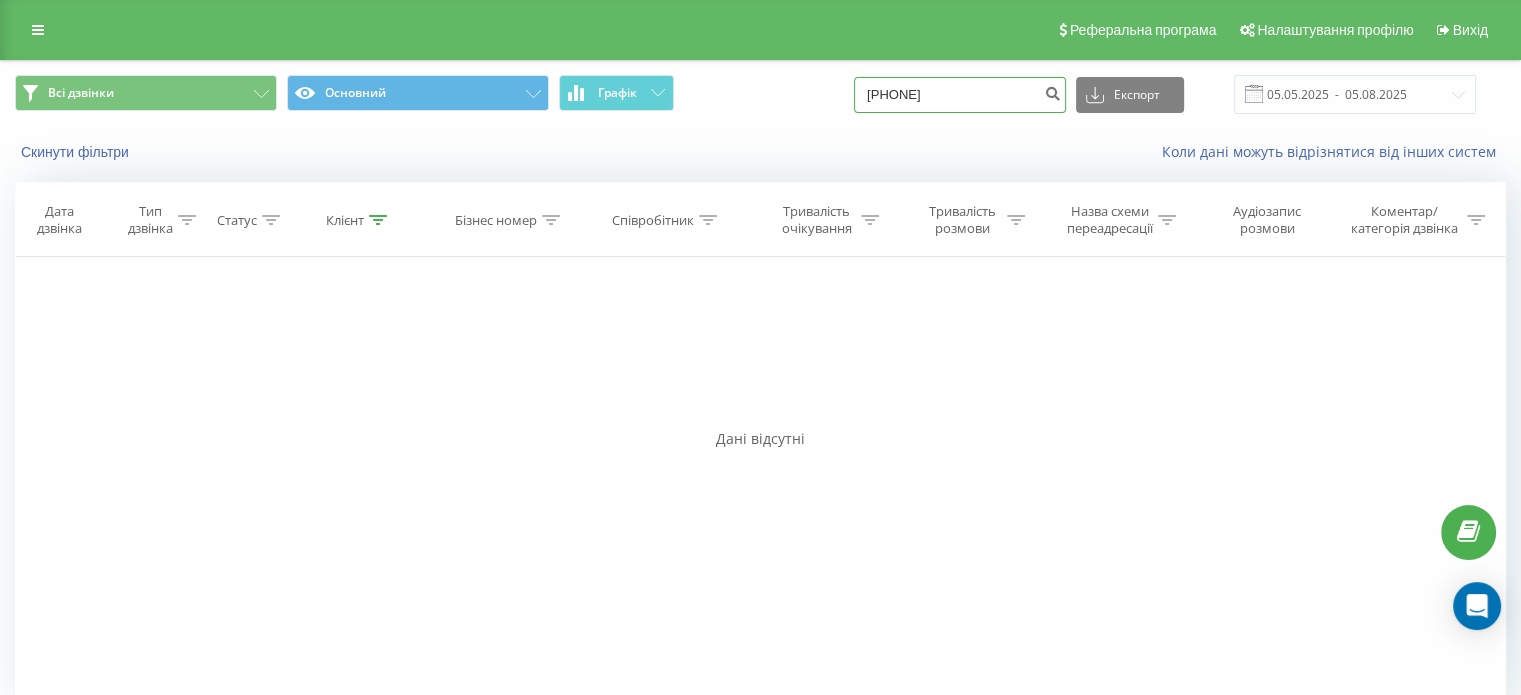 drag, startPoint x: 1002, startPoint y: 95, endPoint x: 805, endPoint y: 119, distance: 198.45654 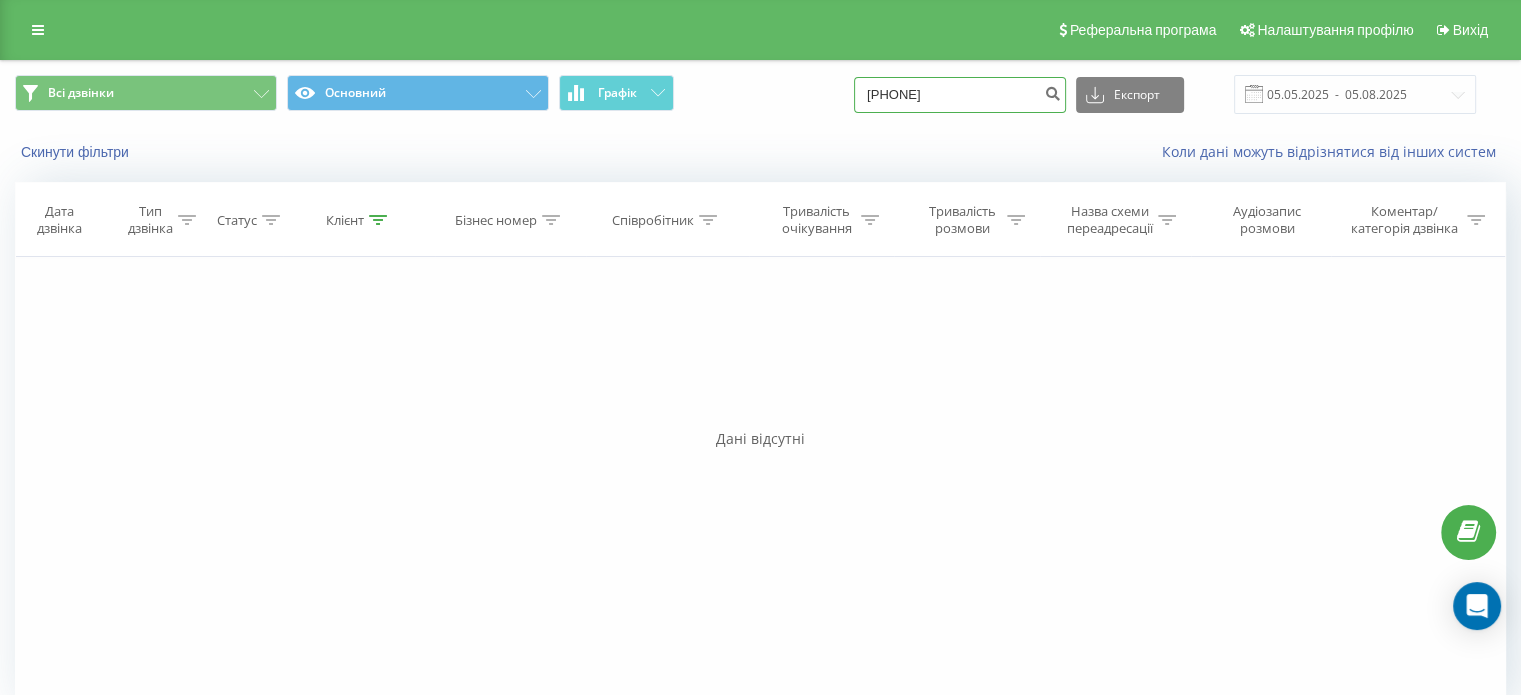 paste on "[PHONE]" 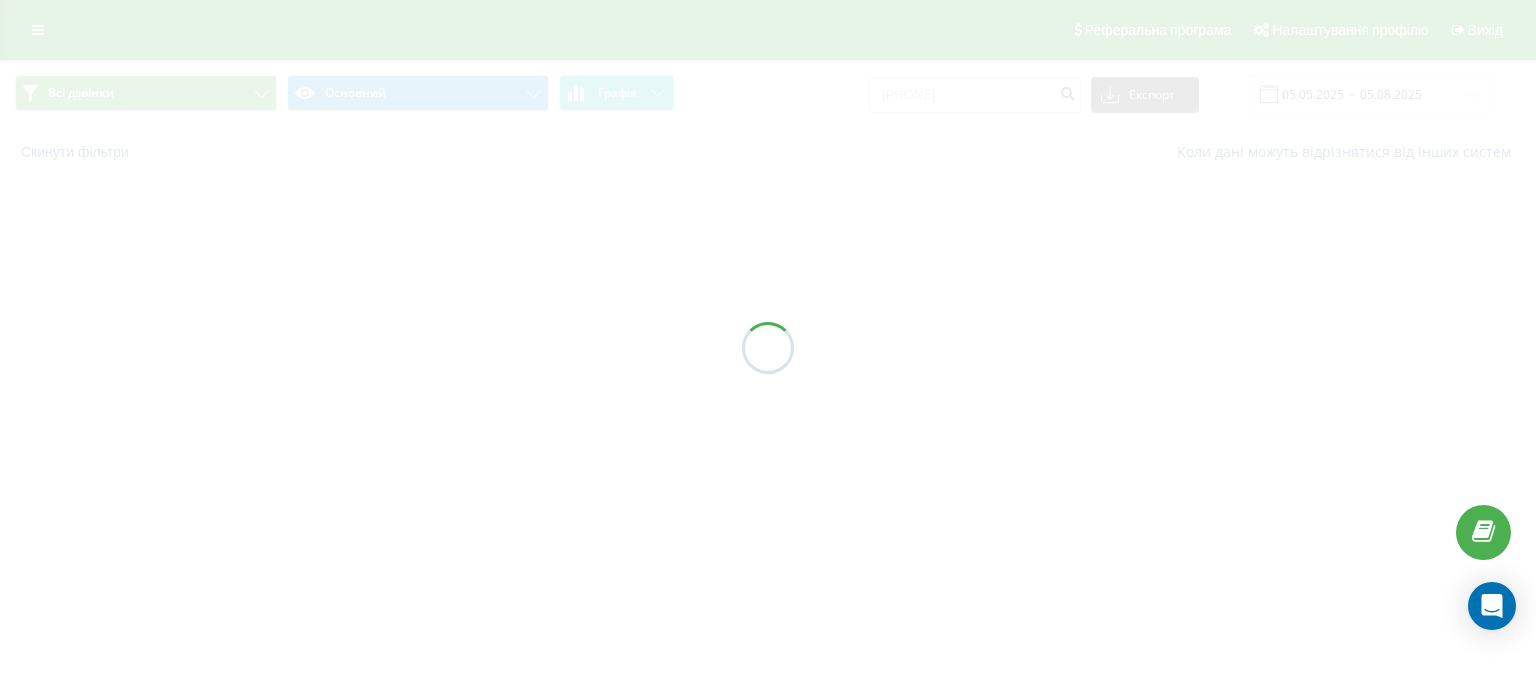 scroll, scrollTop: 0, scrollLeft: 0, axis: both 